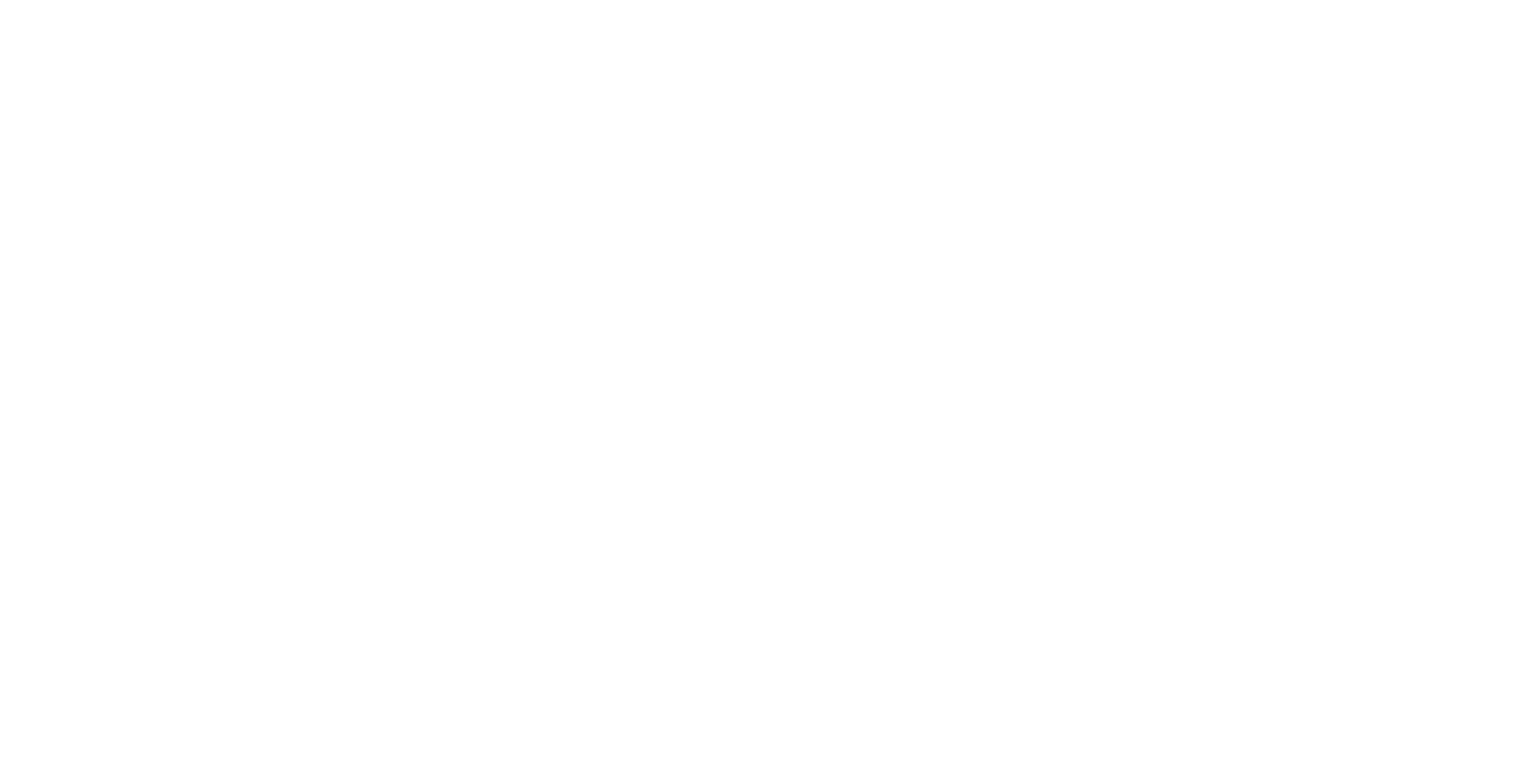 scroll, scrollTop: 0, scrollLeft: 0, axis: both 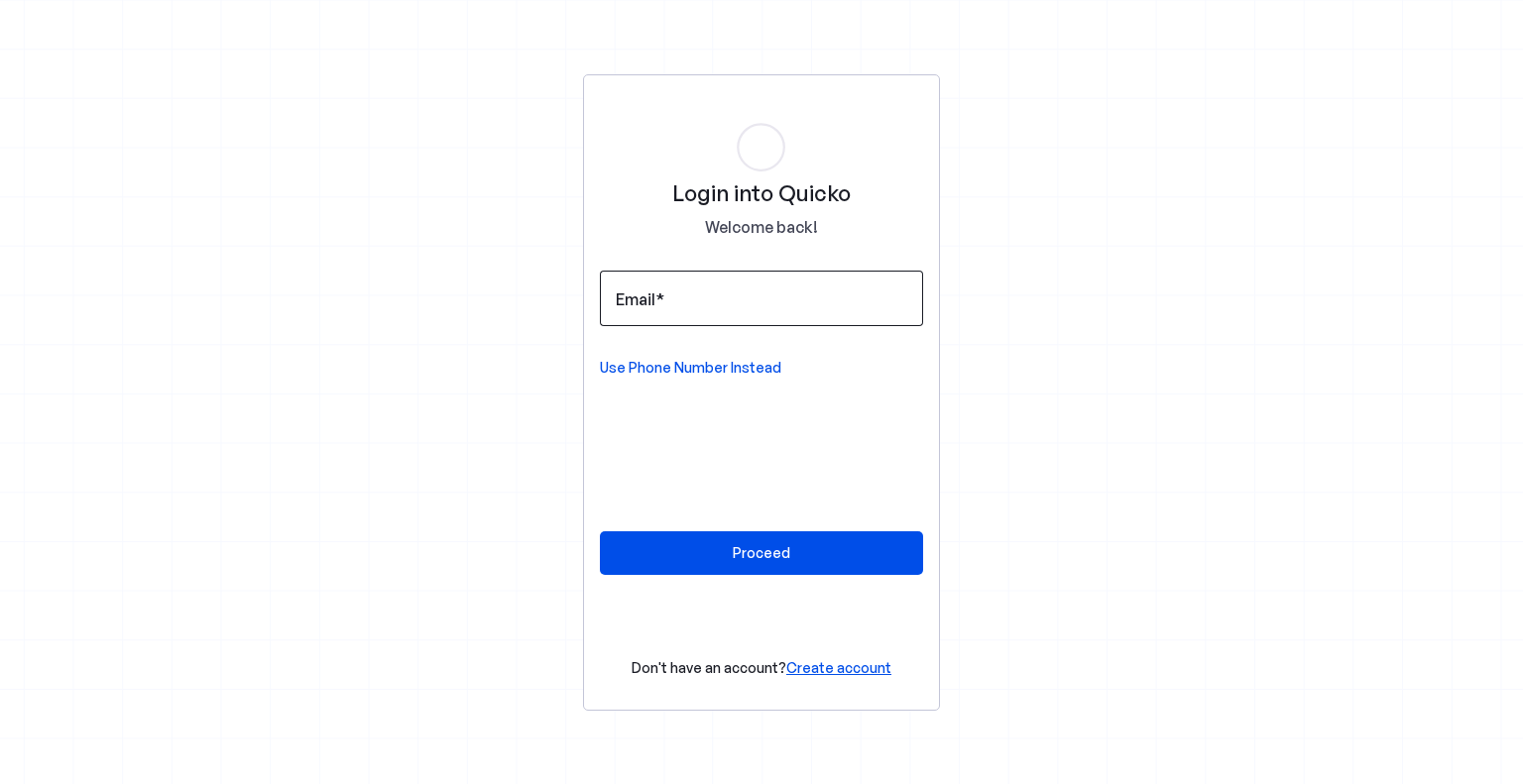 click at bounding box center [762, 298] 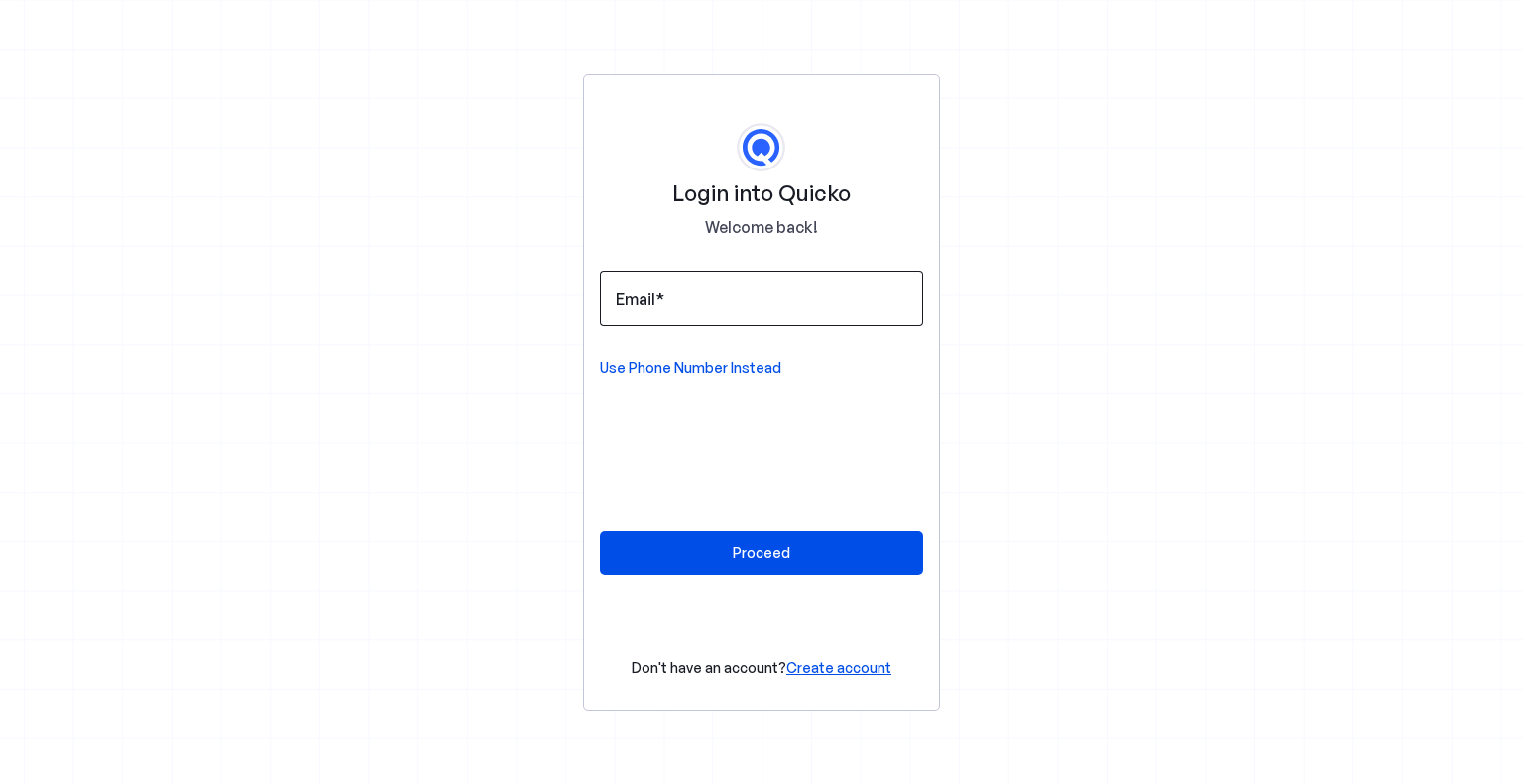 click at bounding box center (762, 298) 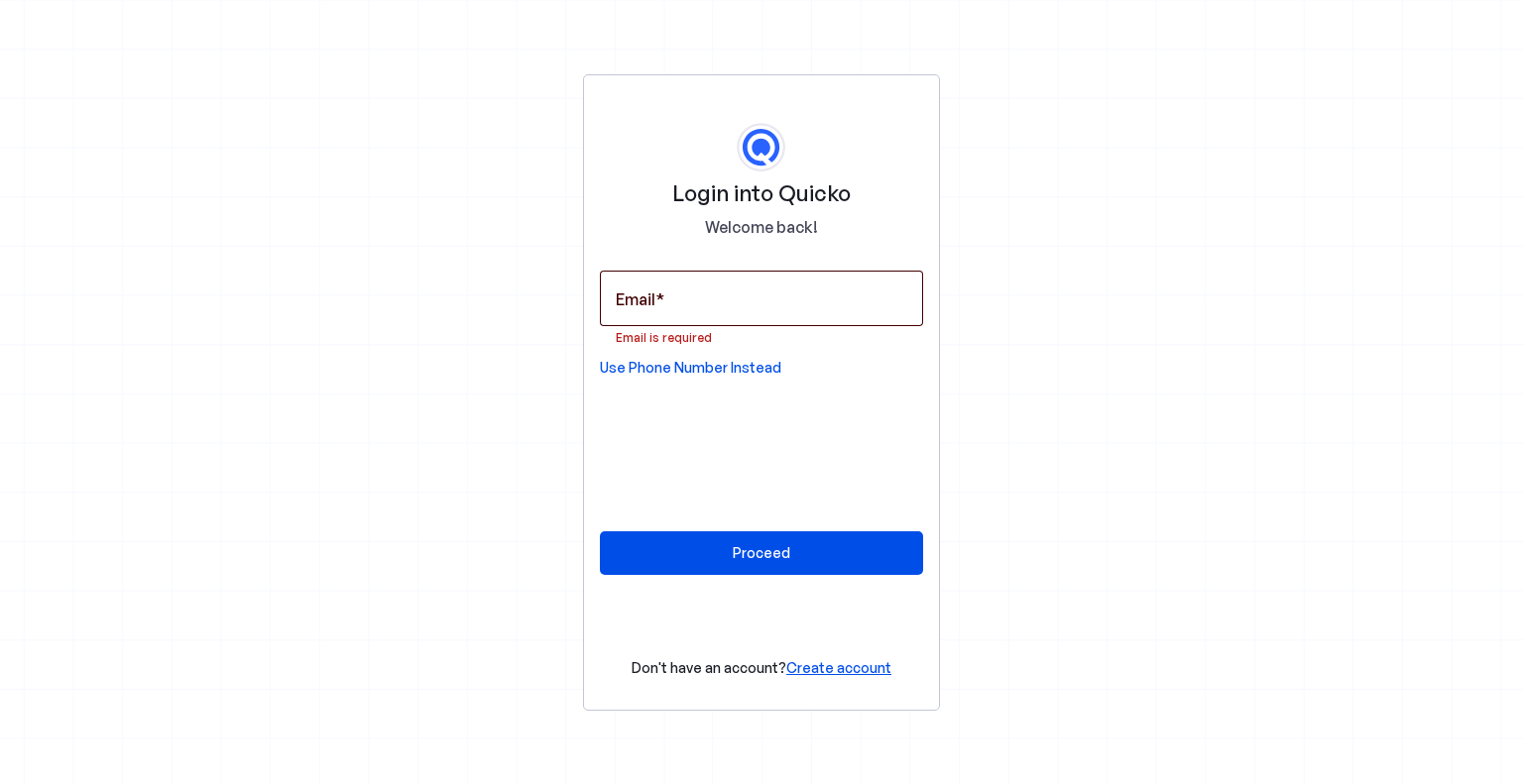 click at bounding box center (762, 298) 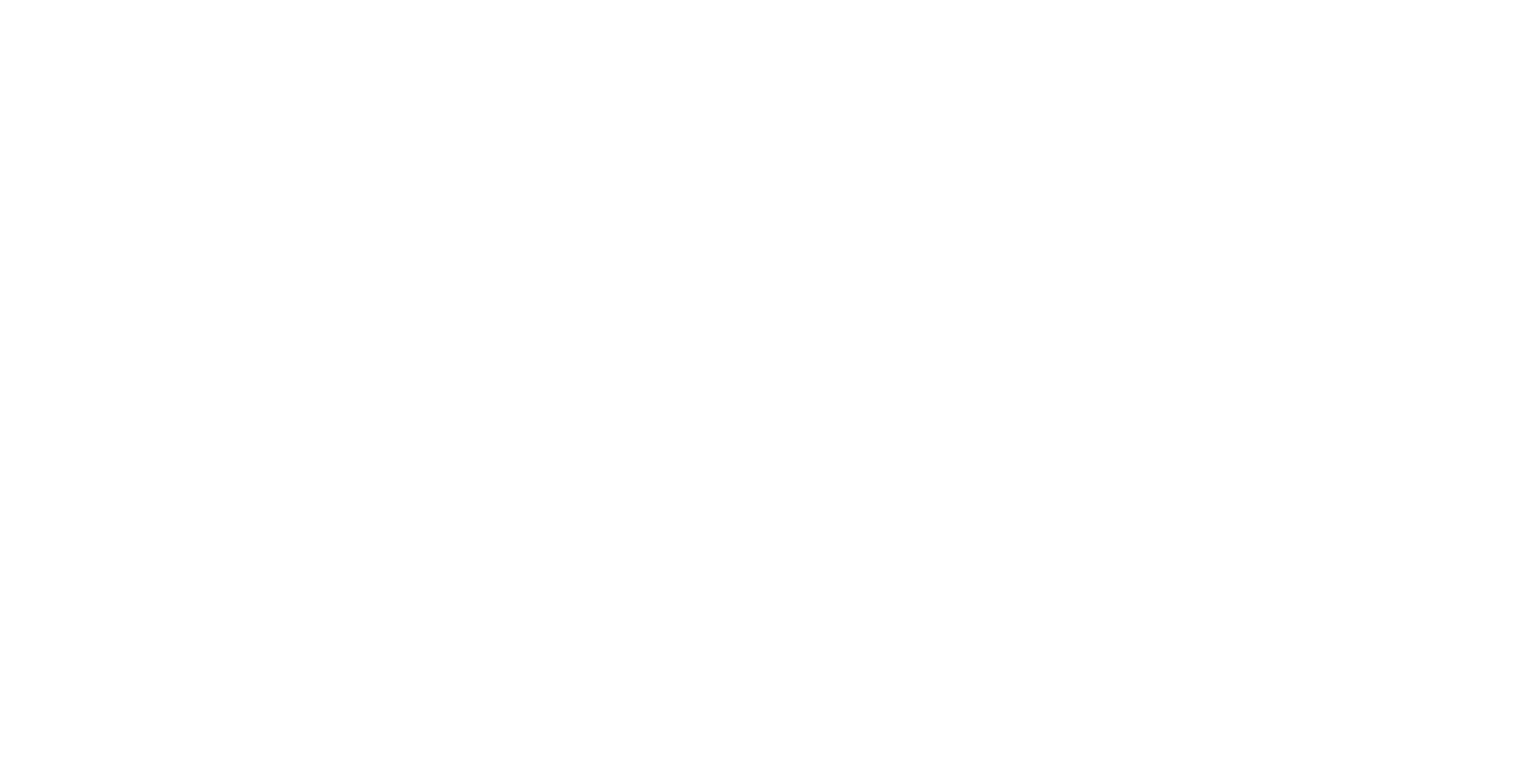 scroll, scrollTop: 0, scrollLeft: 0, axis: both 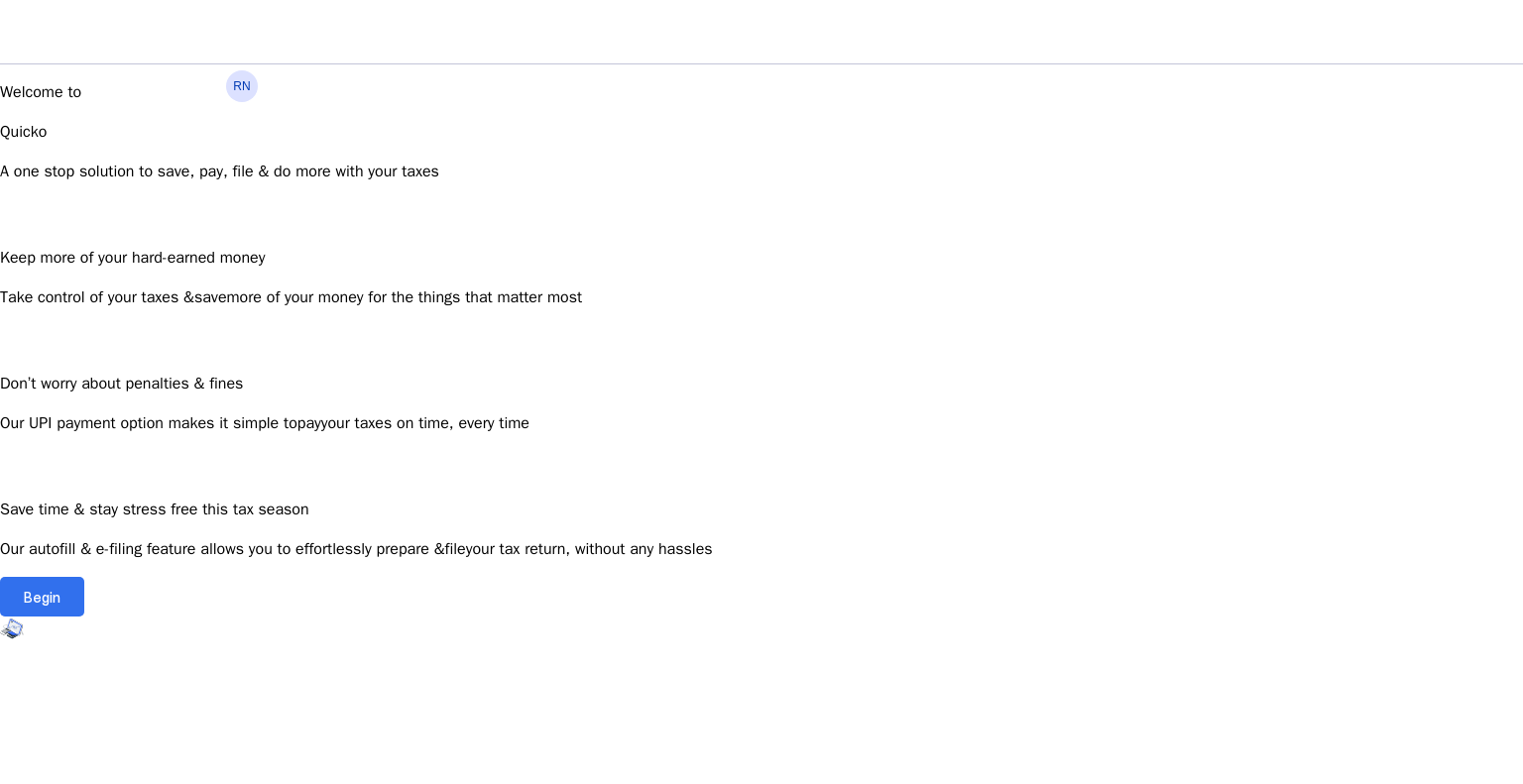 click at bounding box center (42, 597) 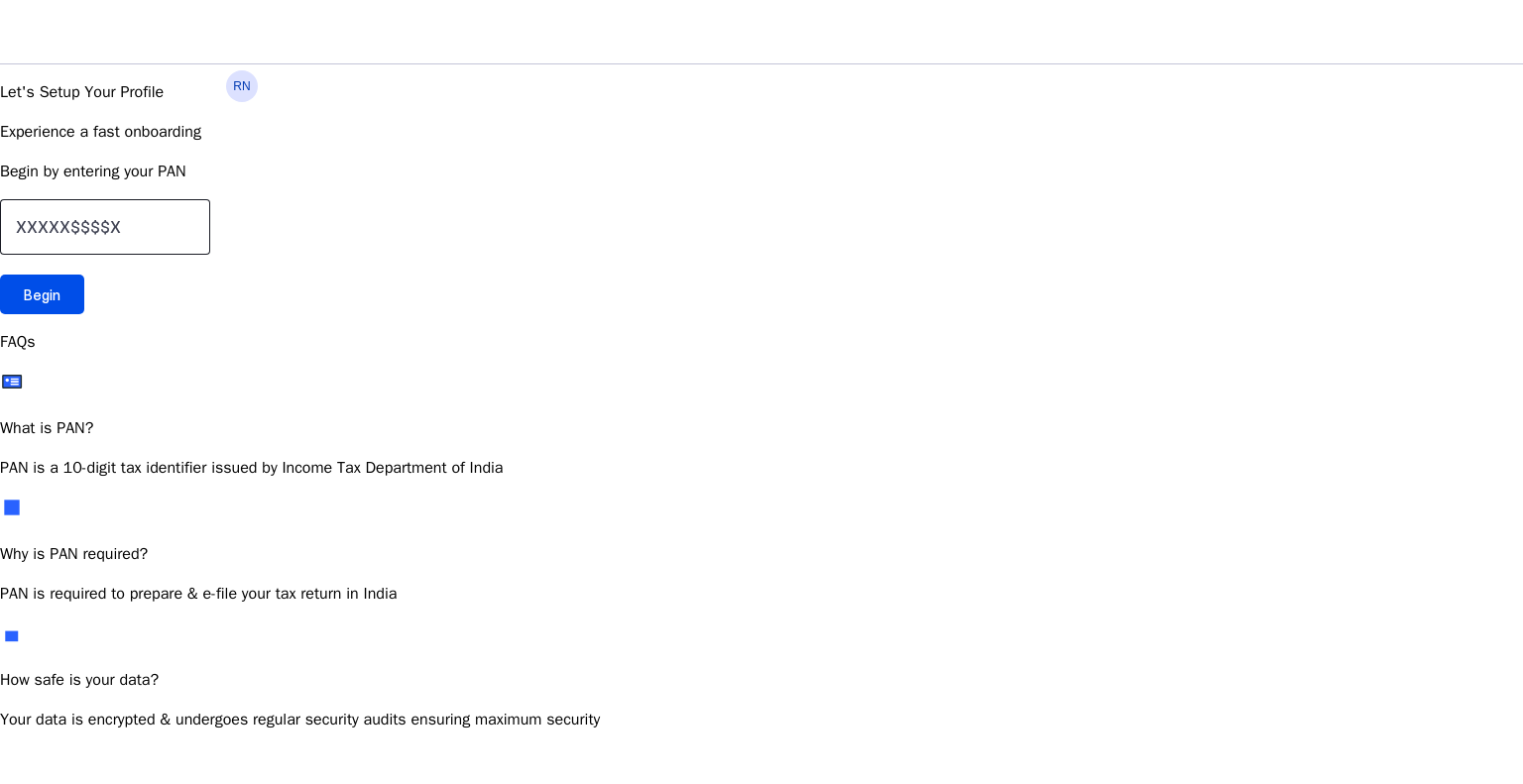 click at bounding box center [105, 227] 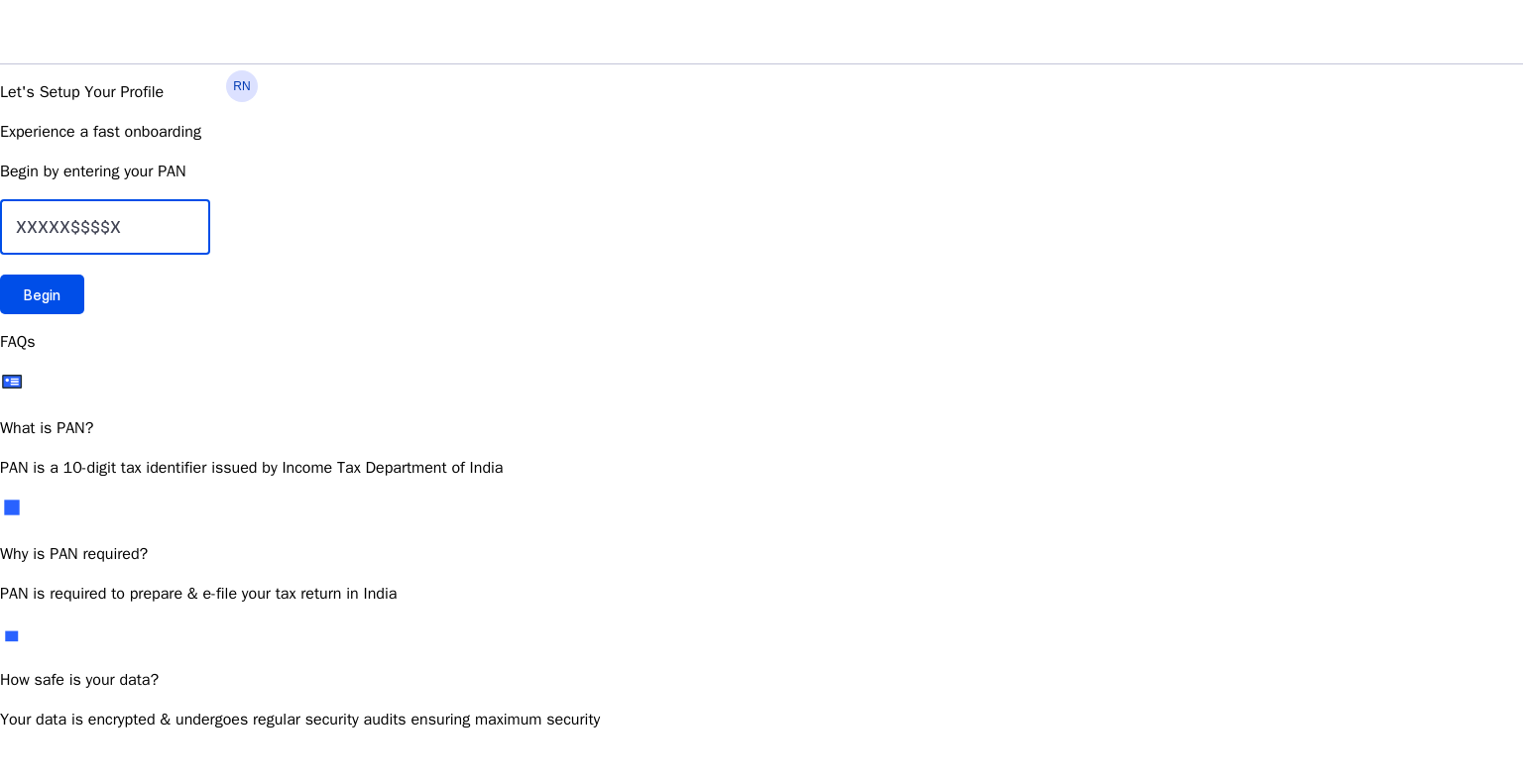 click at bounding box center [105, 227] 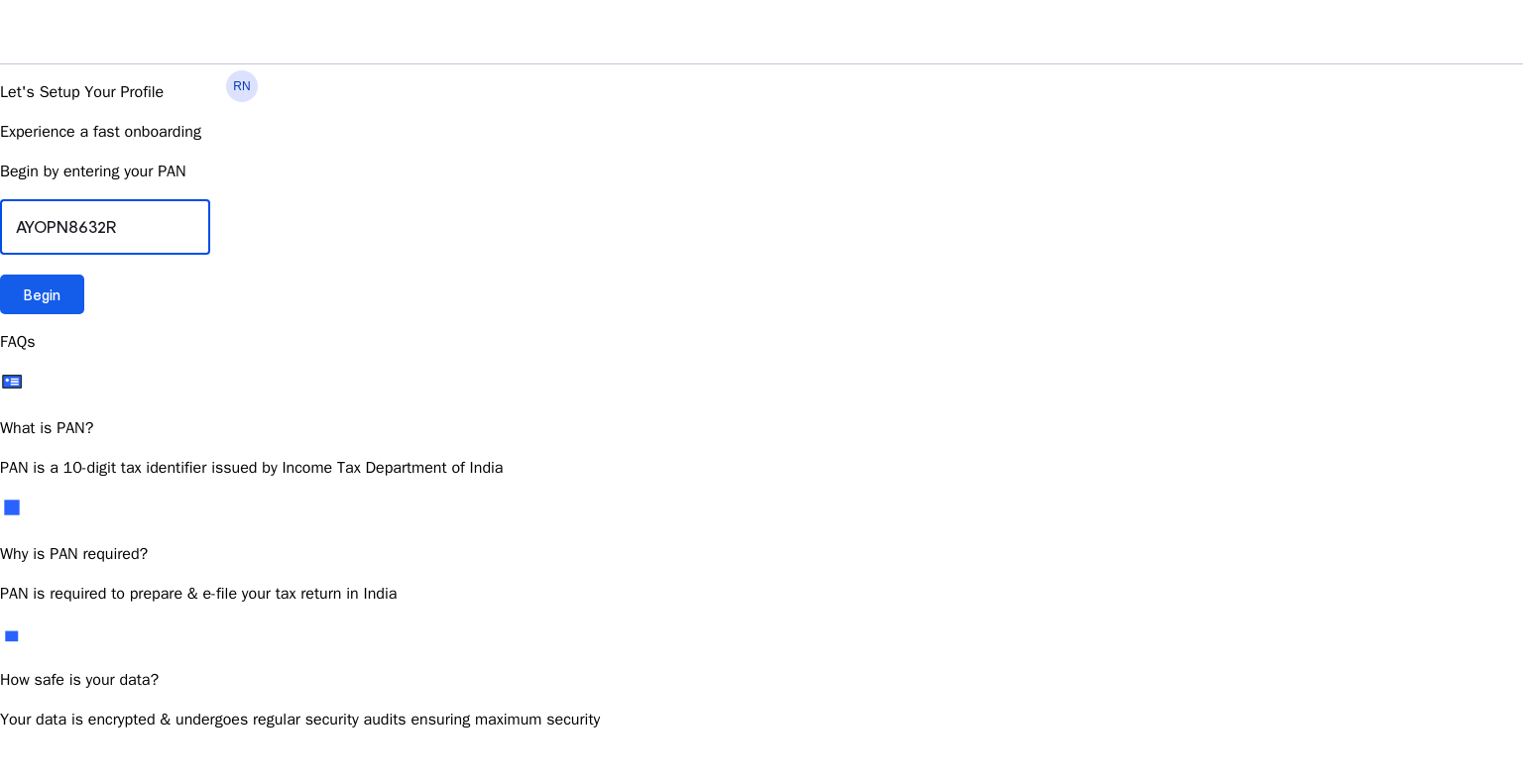 type on "AYOPN8632R" 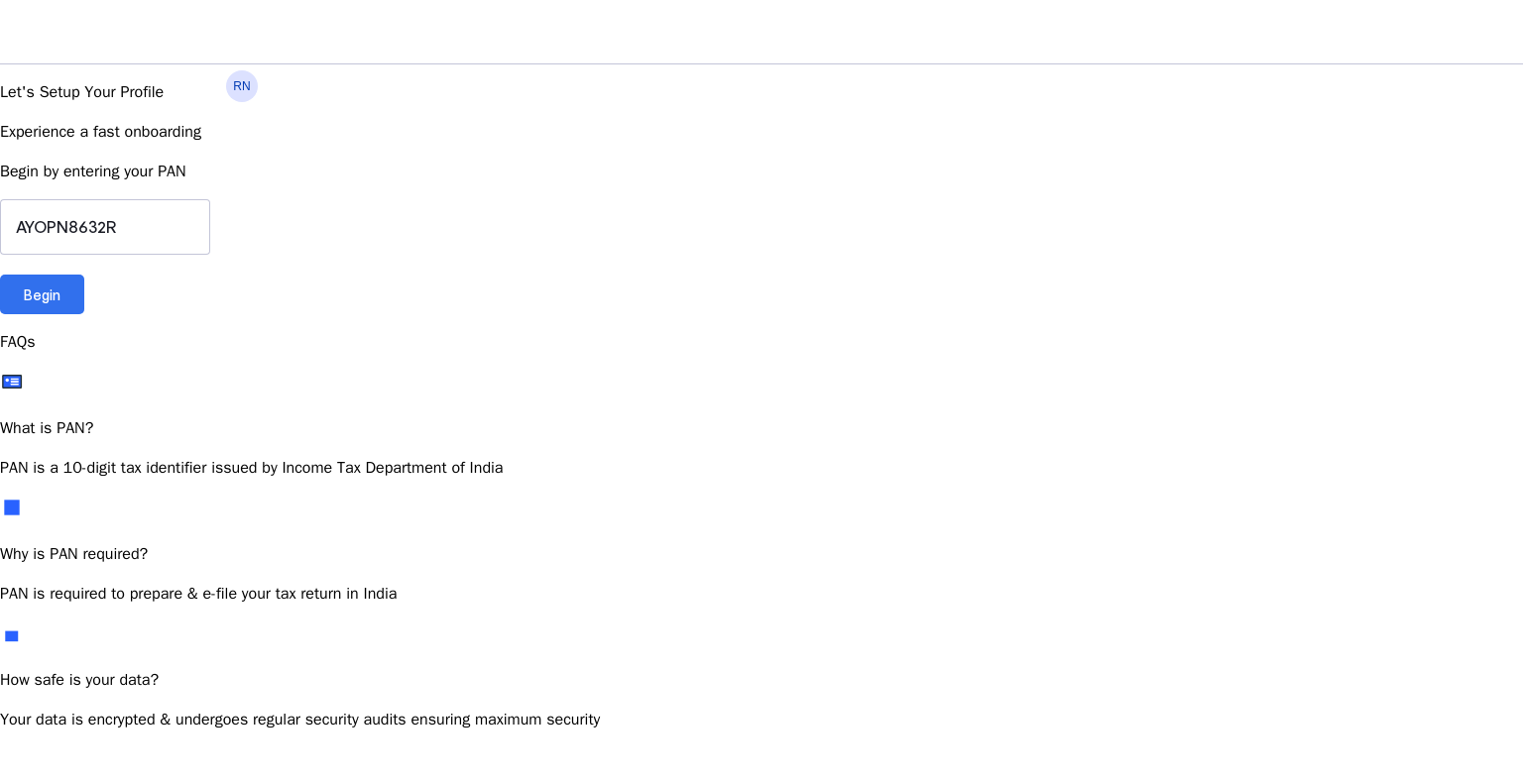 click on "Begin" at bounding box center [42, 294] 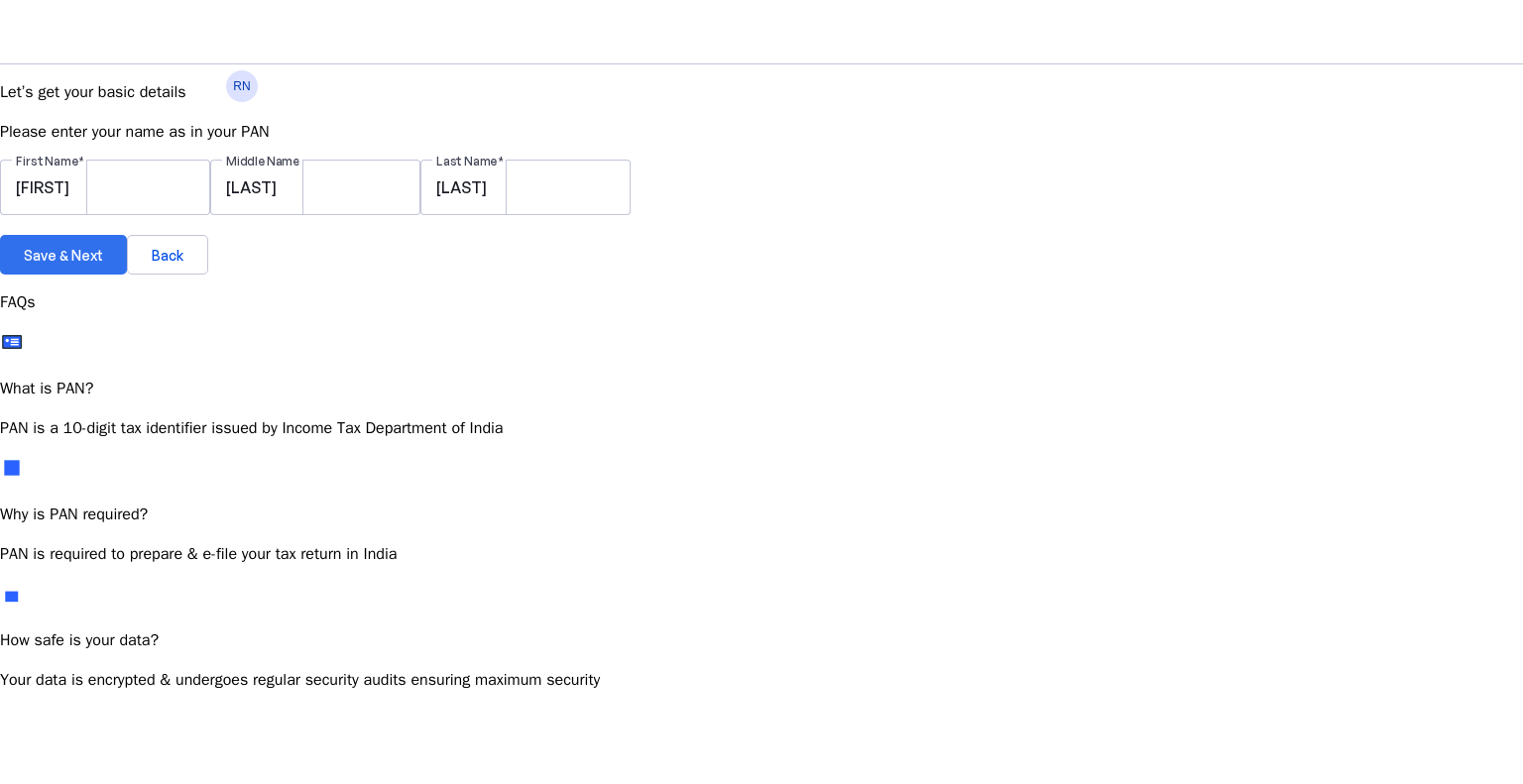 click on "Save & Next" at bounding box center [63, 255] 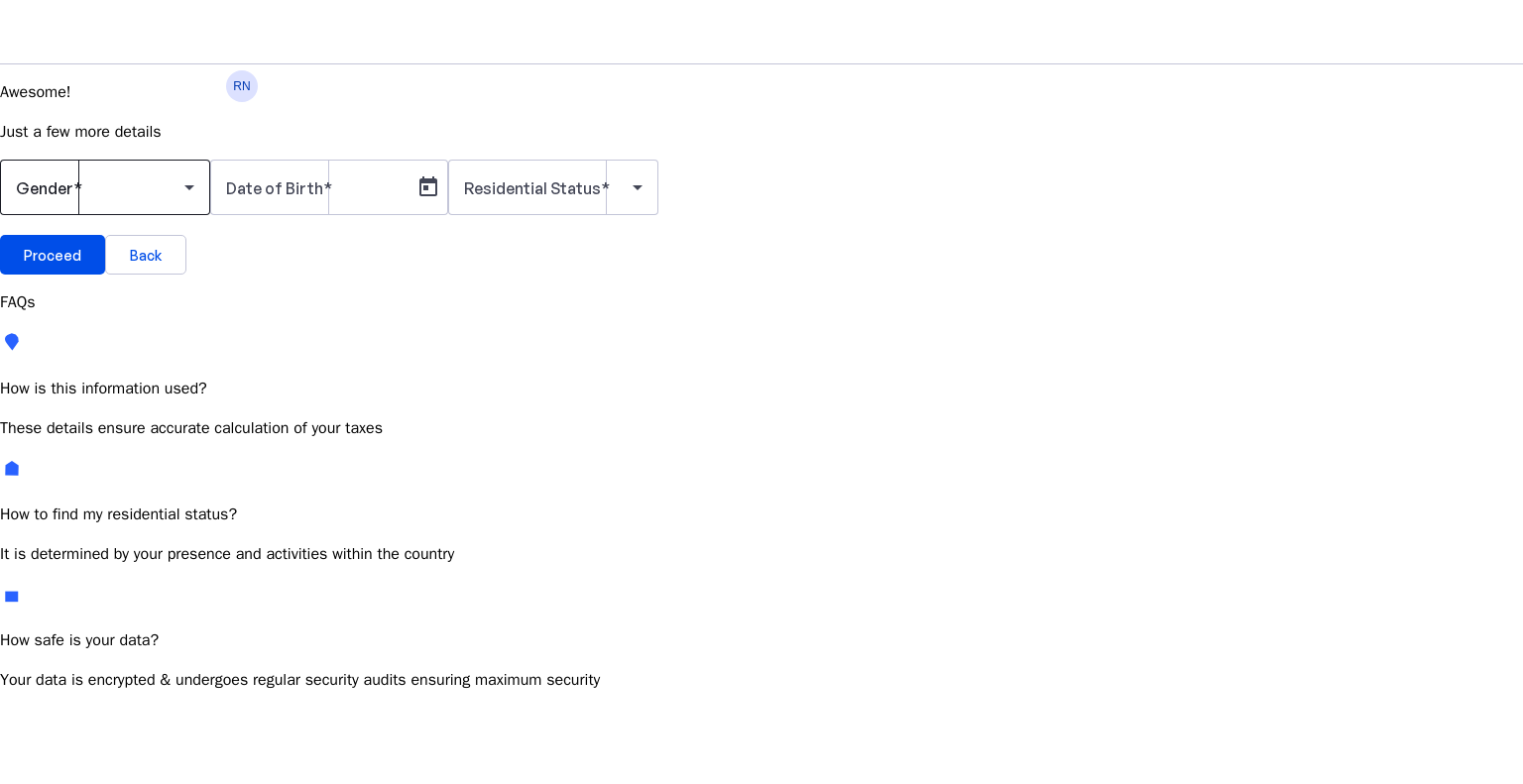 click at bounding box center (105, 187) 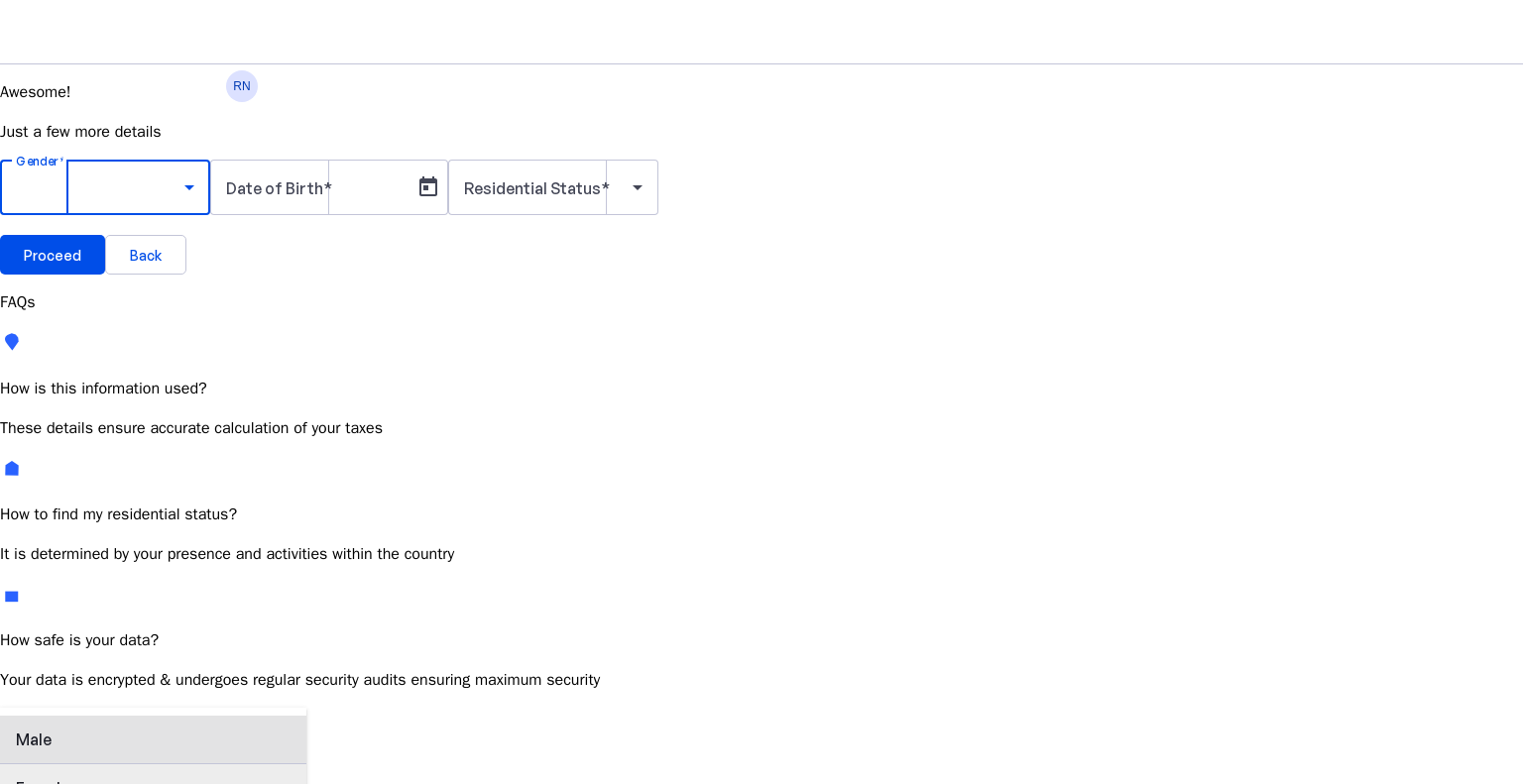 click on "Female" at bounding box center [43, 788] 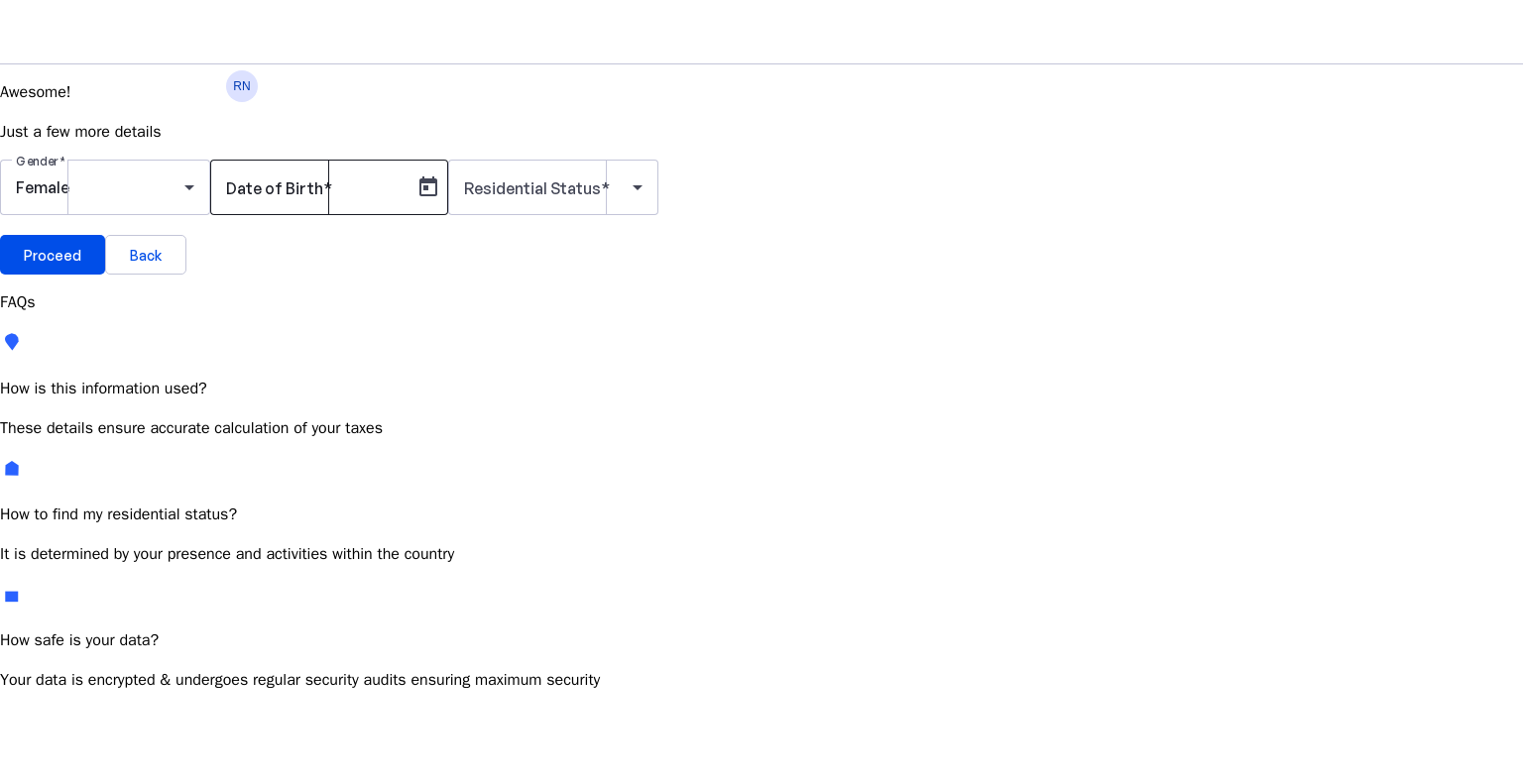 click on "Date of Birth" at bounding box center [275, 188] 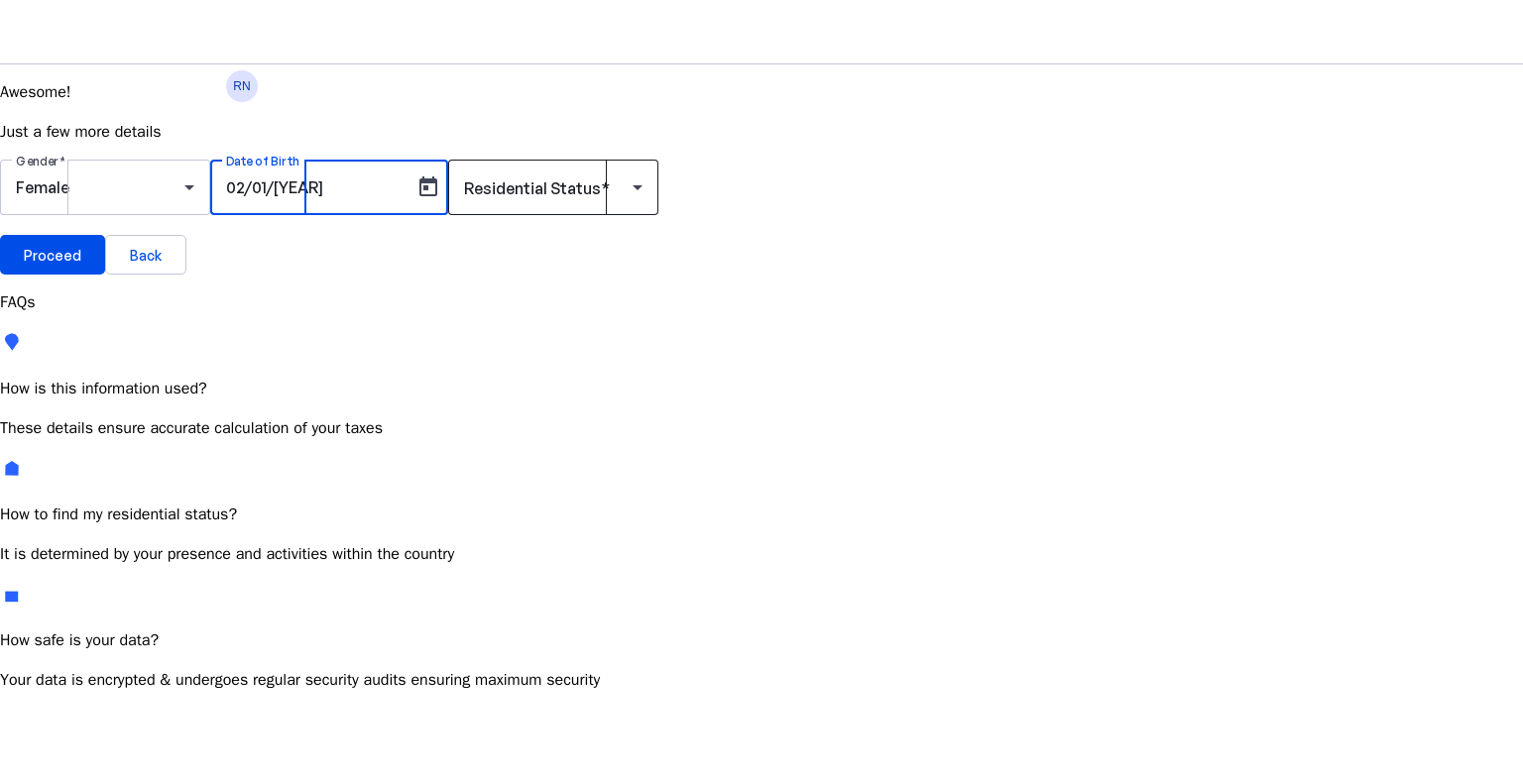 type on "02/01/[YEAR]" 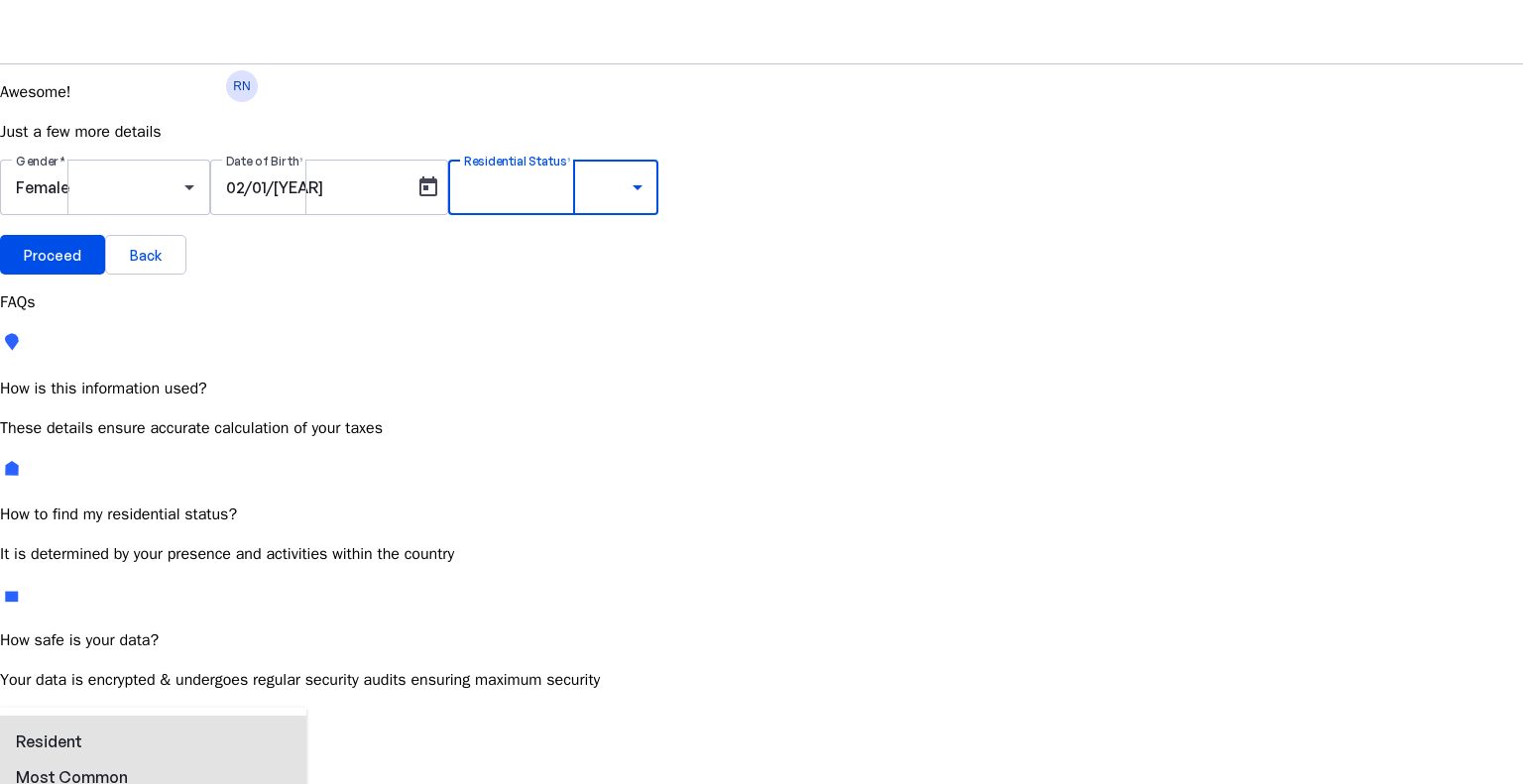 click on "Resident" at bounding box center (71, 741) 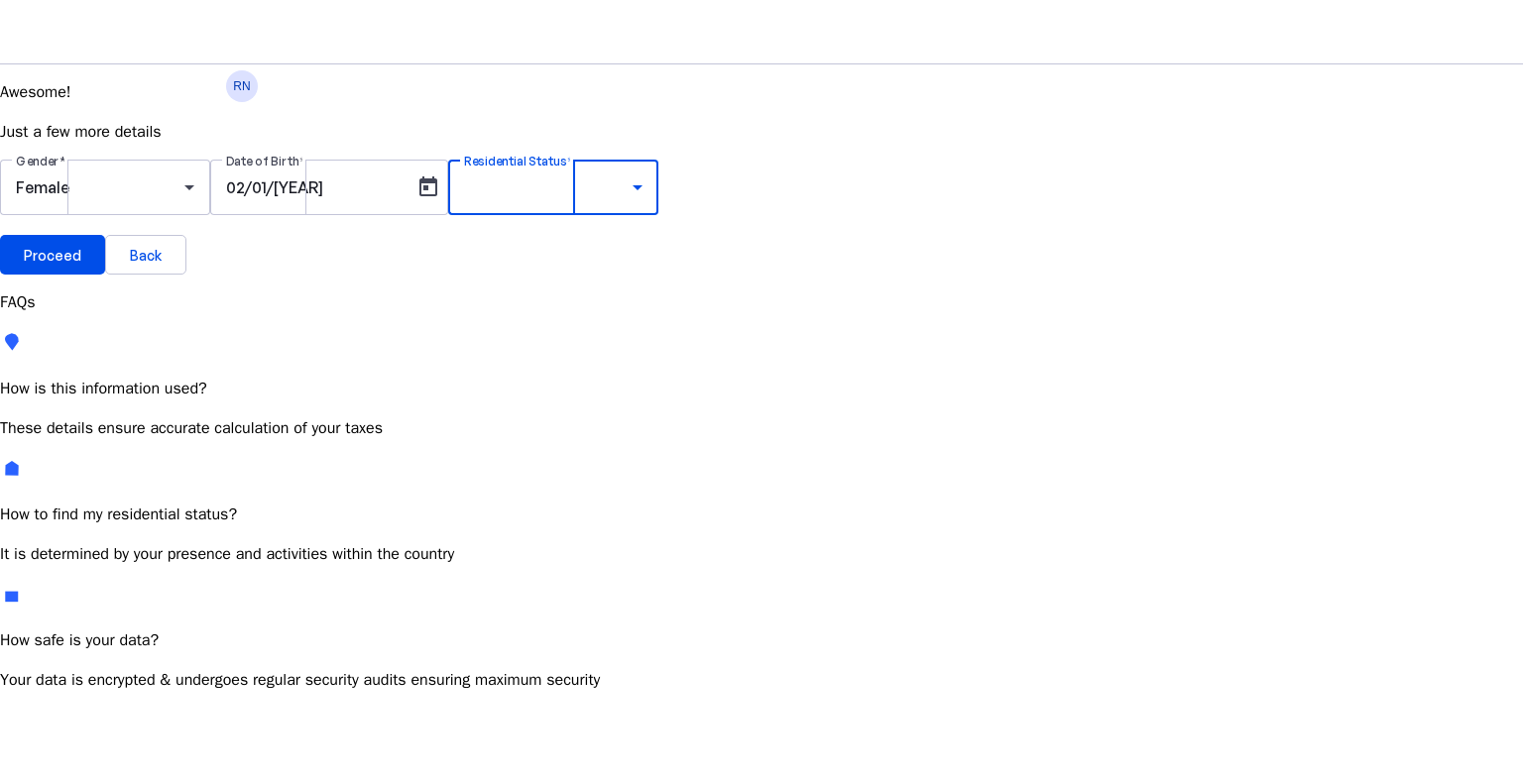 click on "Awesome! Just a few more details Gender Female Date of Birth 02/01/[YEAR] Residential Status Proceed Back" at bounding box center [762, 177] 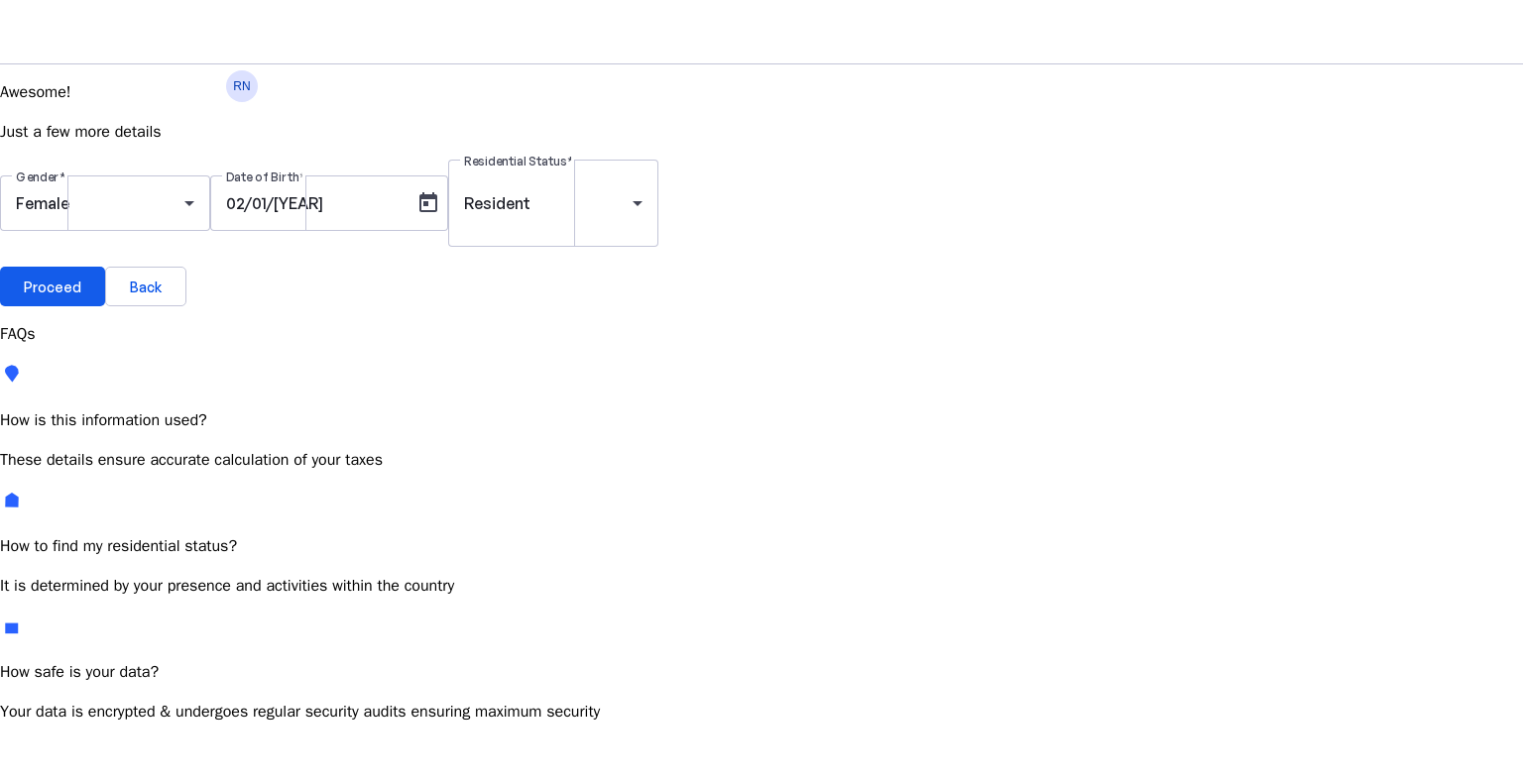 click on "Proceed" at bounding box center [53, 286] 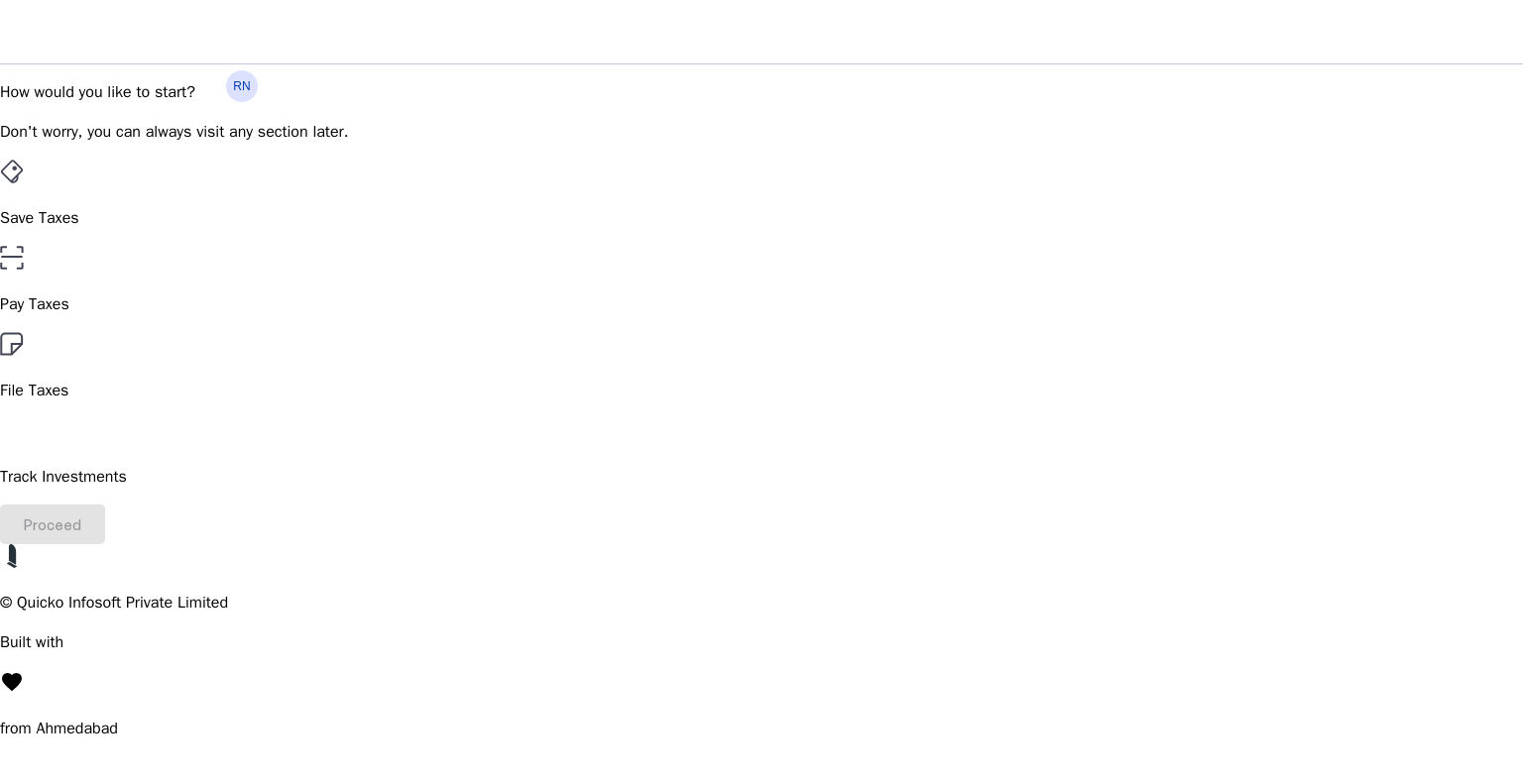 scroll, scrollTop: 72, scrollLeft: 0, axis: vertical 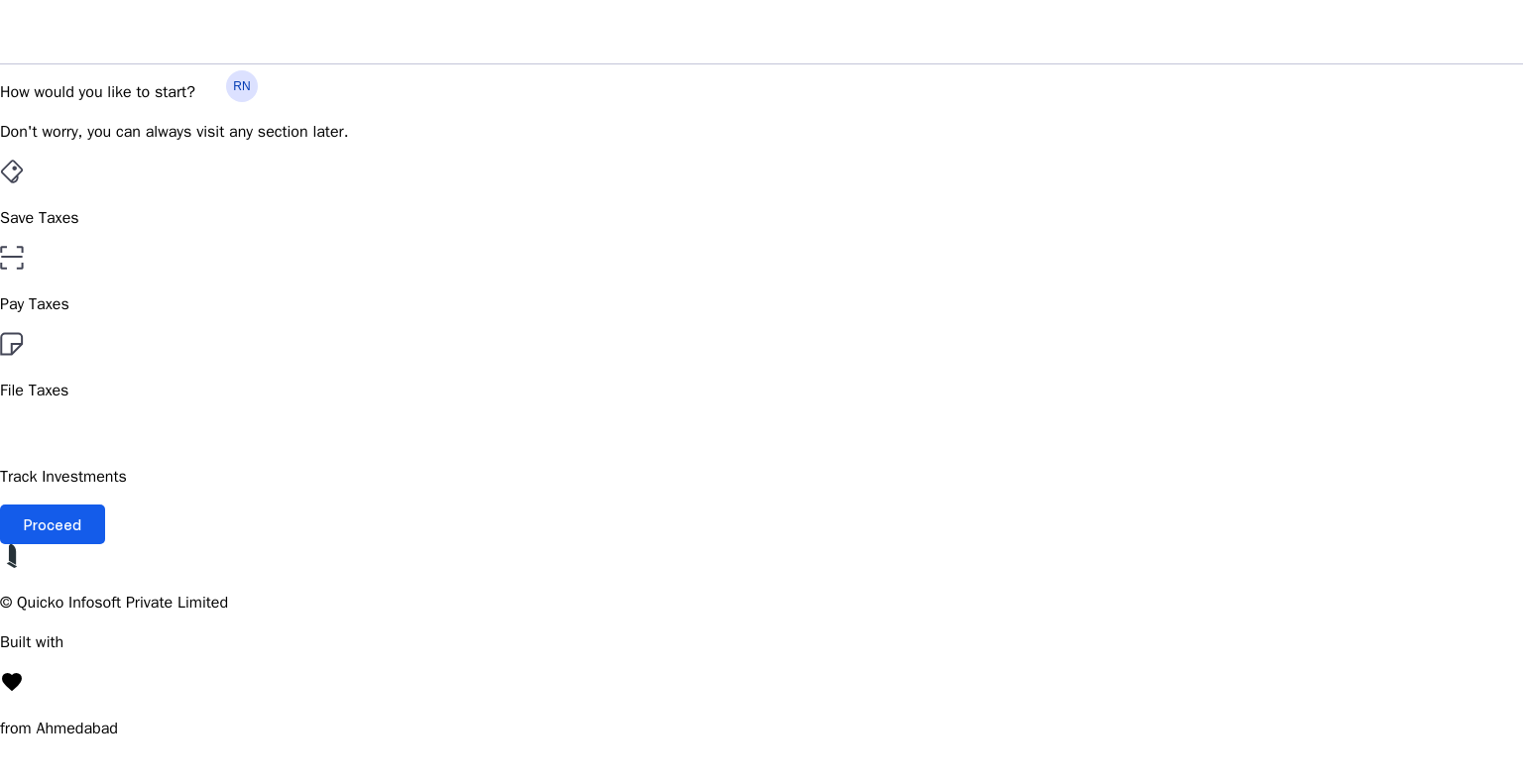 click on "Proceed" at bounding box center (53, 524) 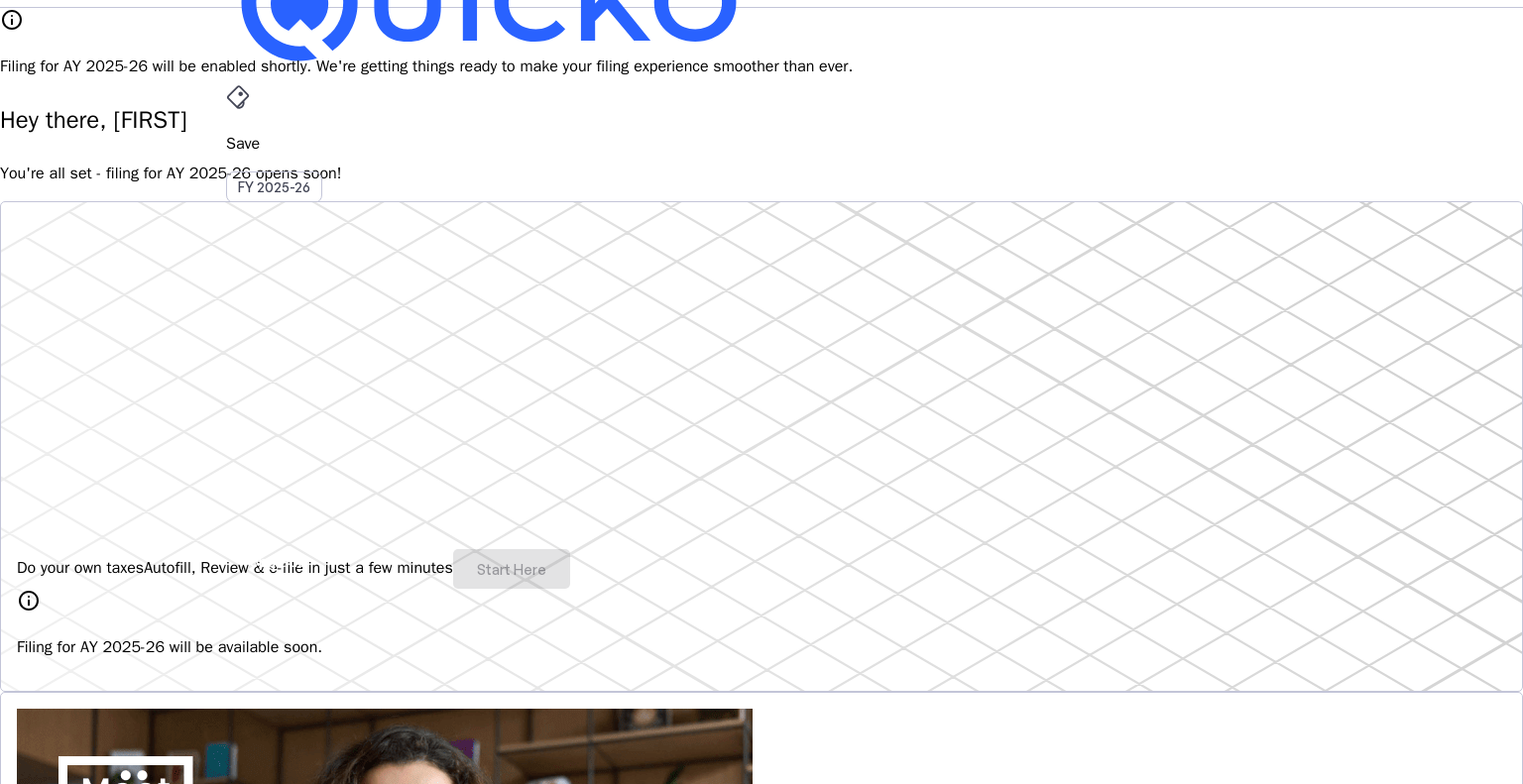 scroll, scrollTop: 0, scrollLeft: 0, axis: both 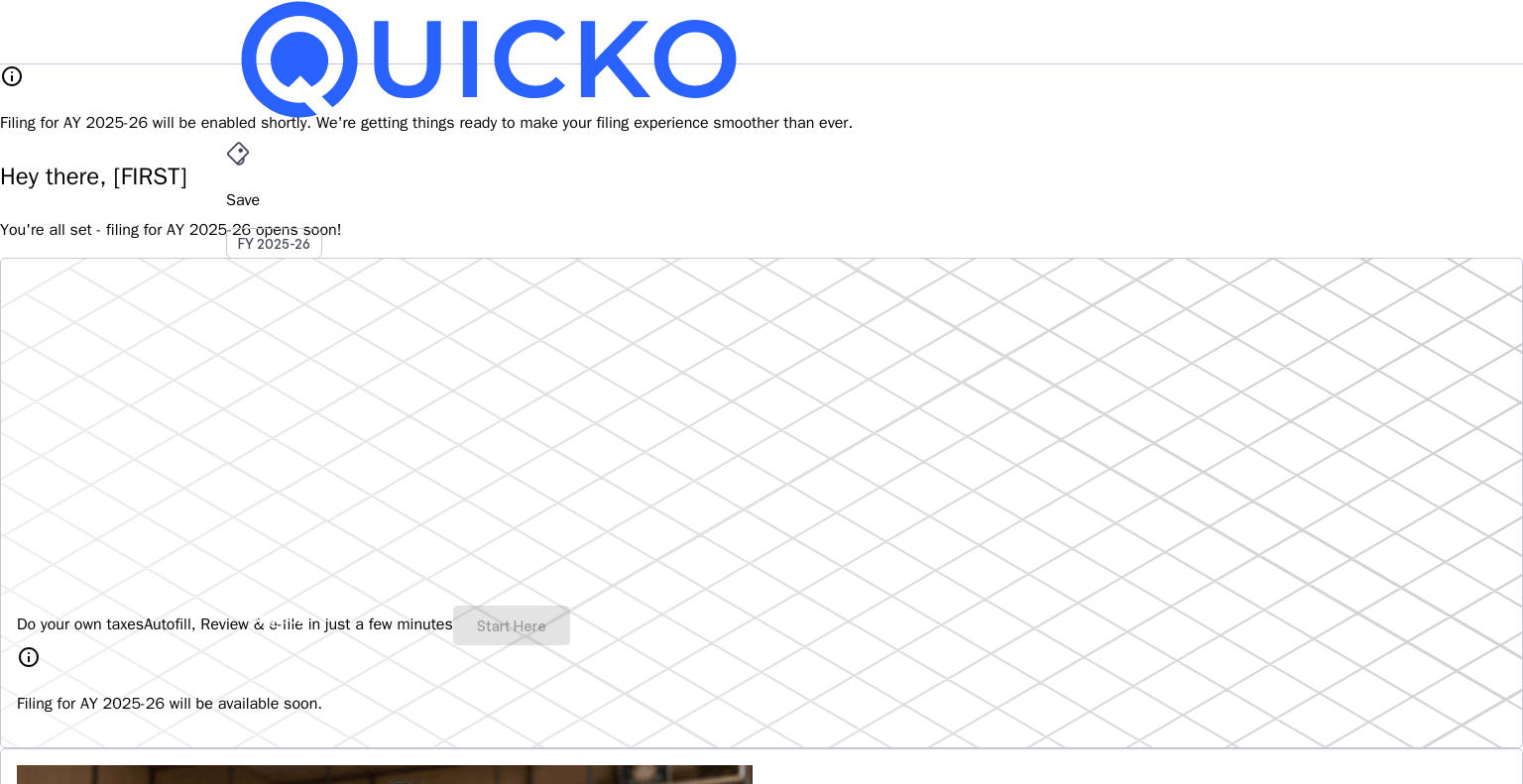 click on "arrow_drop_down" at bounding box center (238, 531) 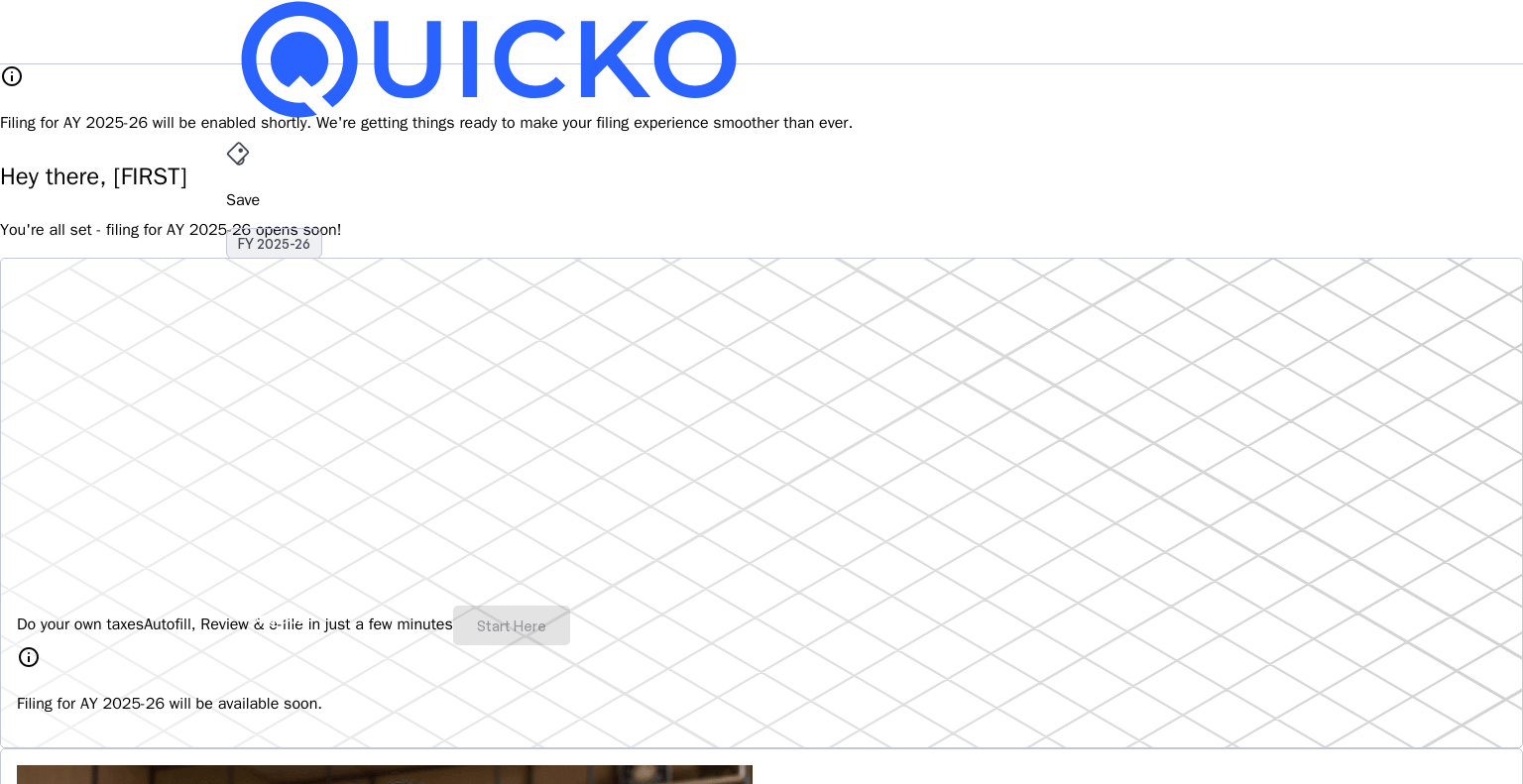 click on "FY 2025-26" at bounding box center (274, 244) 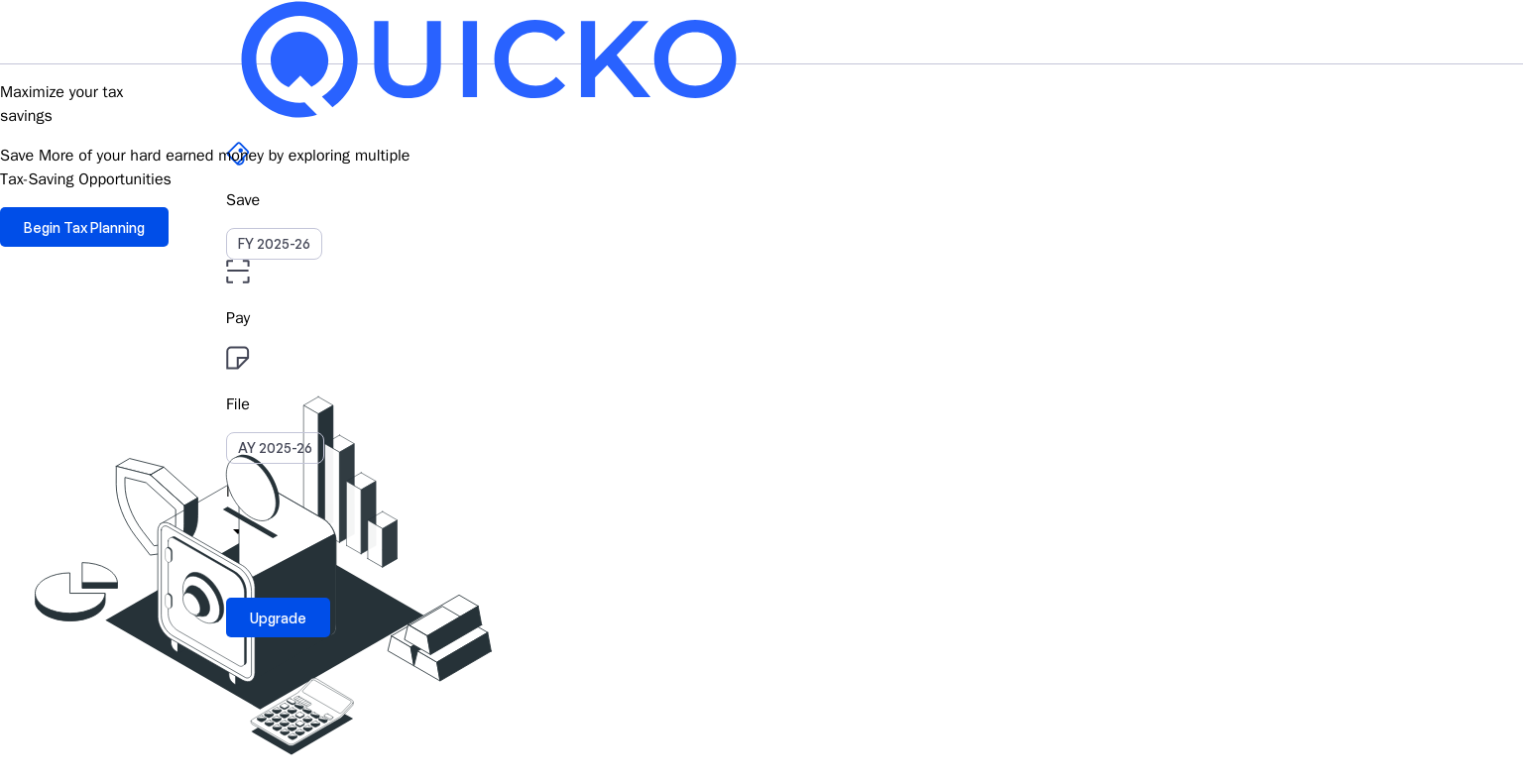 click on "RN" at bounding box center (242, 582) 